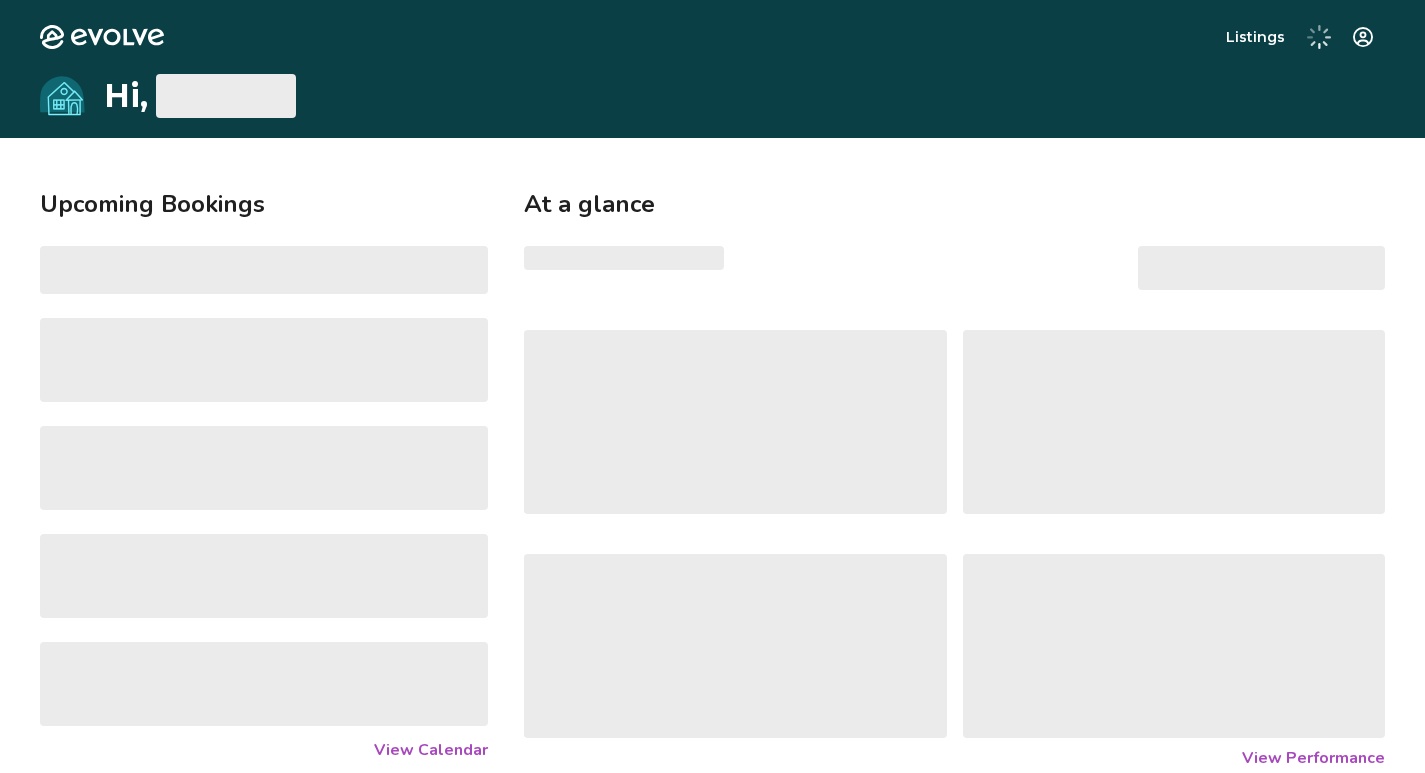 scroll, scrollTop: 0, scrollLeft: 0, axis: both 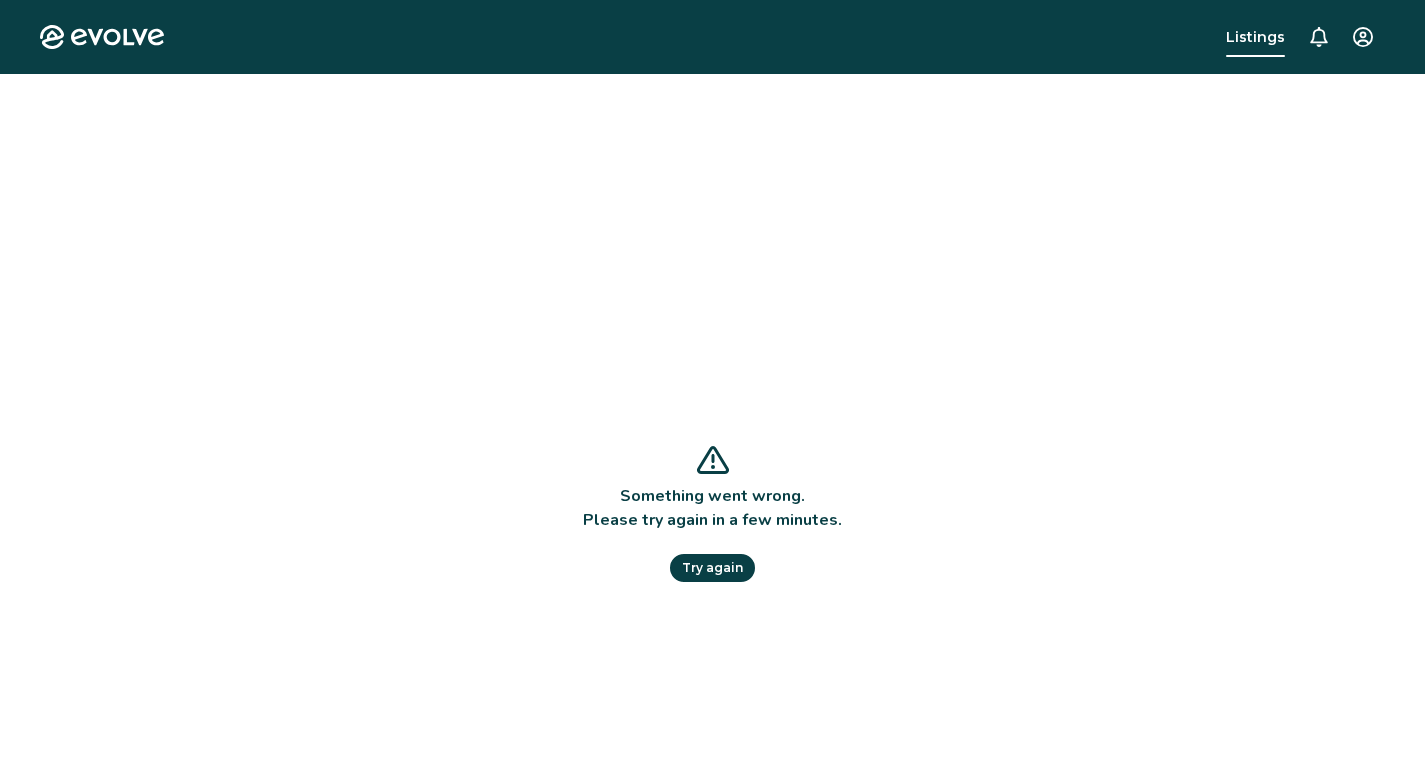 click 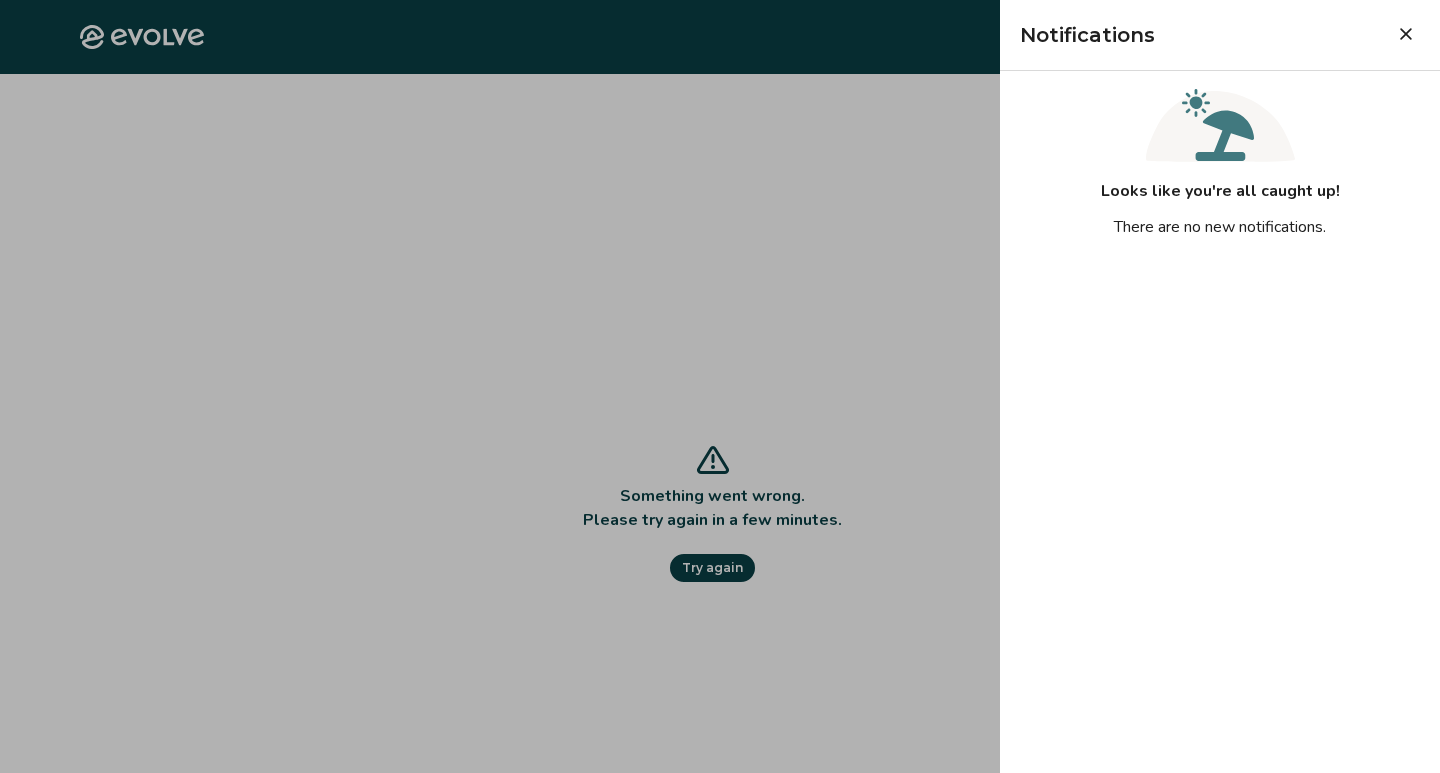 click 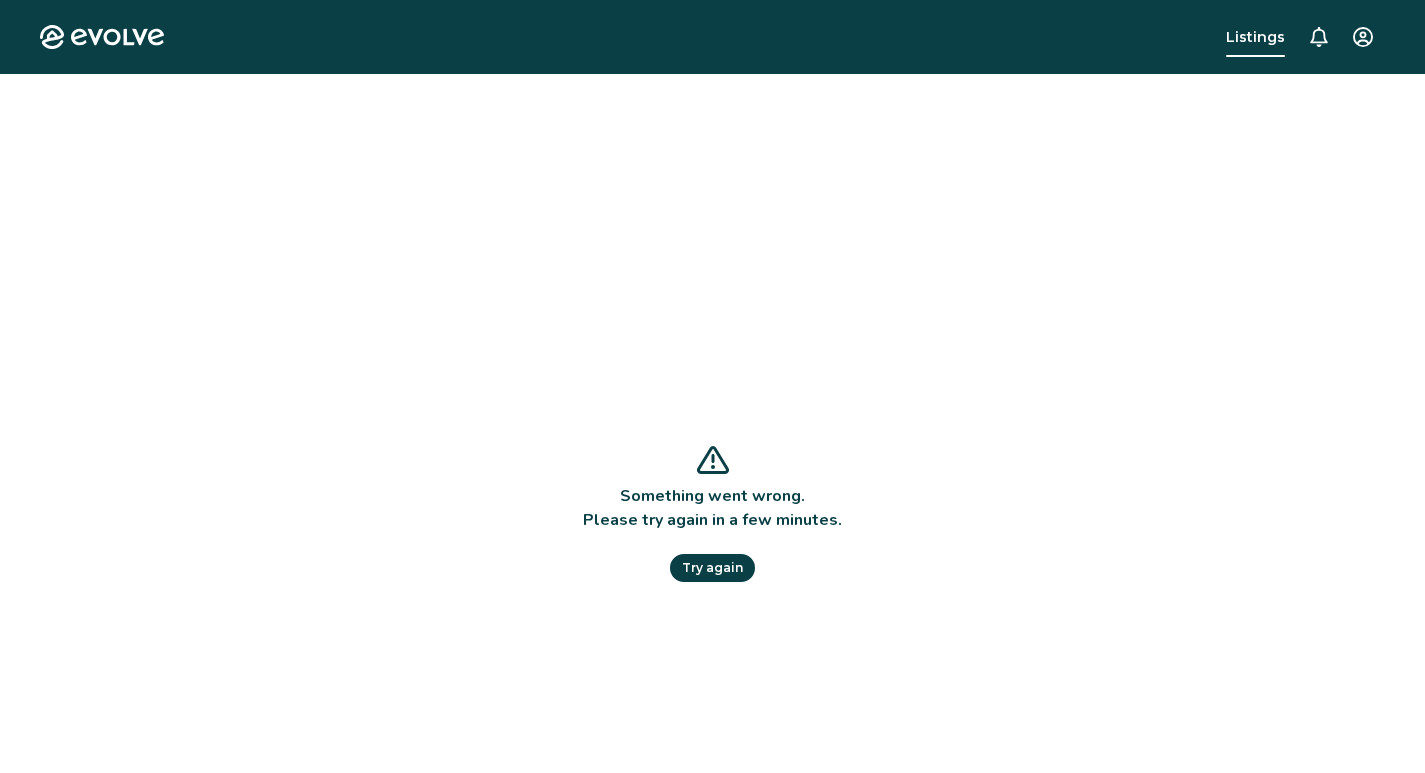 click on "Evolve Listings Something went wrong.  Please try again in a few minutes. Try again © 2013-Present Evolve Vacation Rental Network Privacy Policy | Terms of Service 2025 Harvard St" at bounding box center [712, 517] 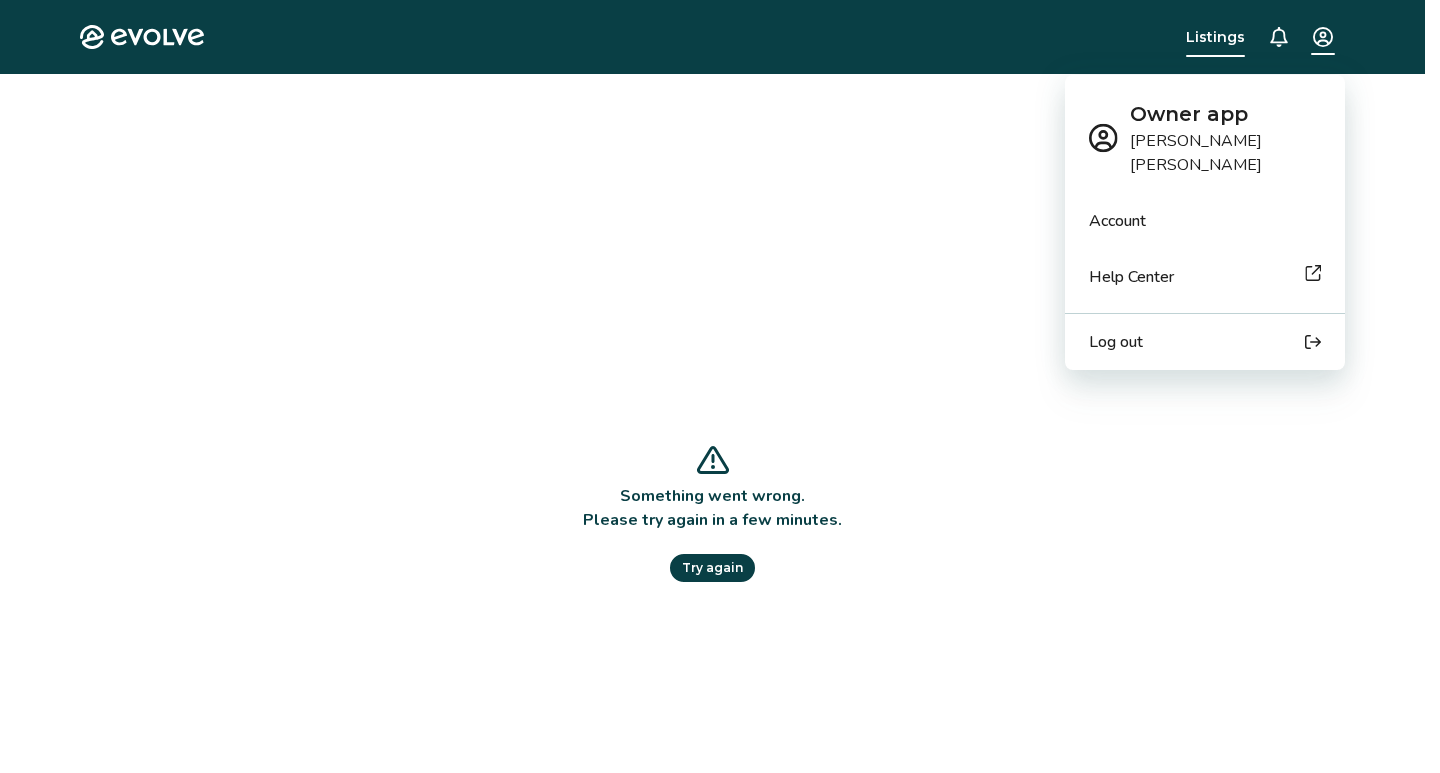click on "Account" at bounding box center [1205, 221] 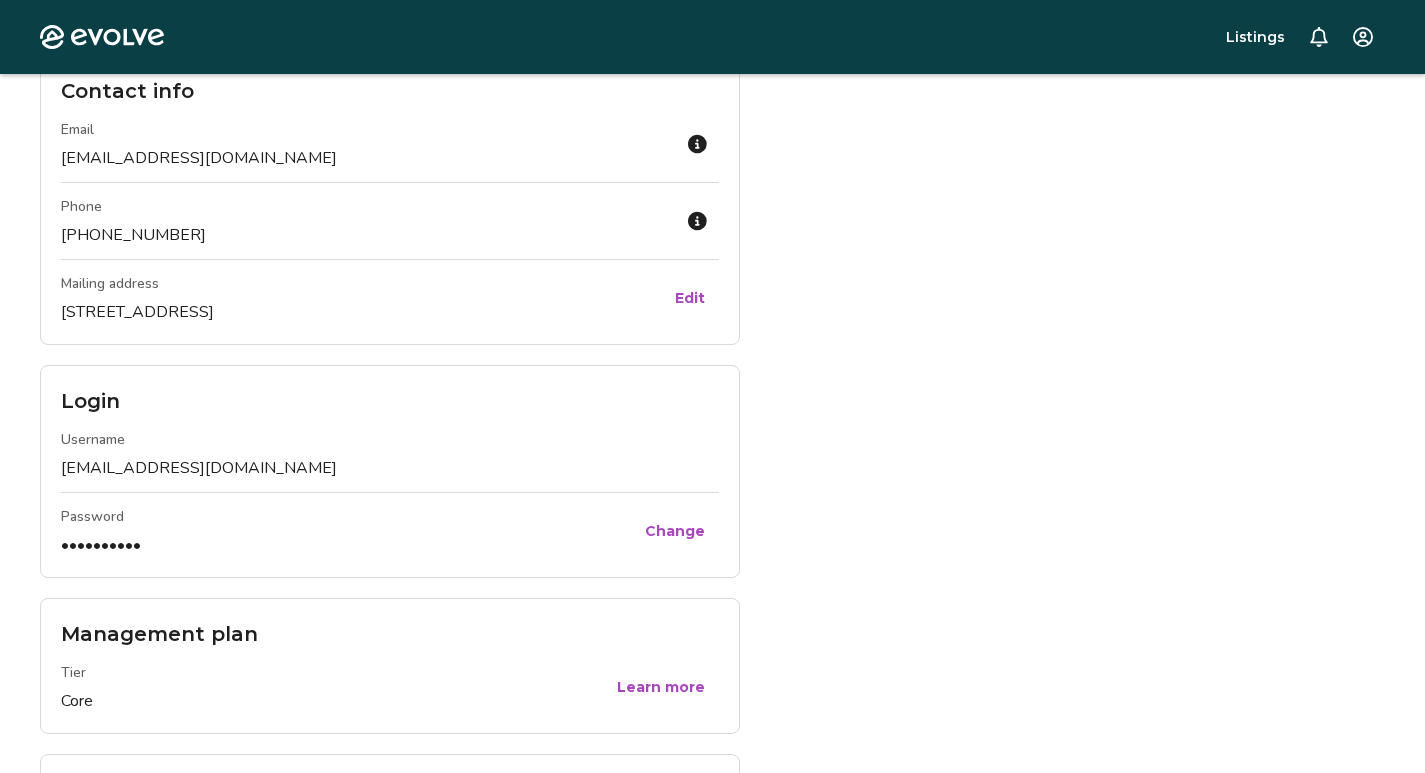 scroll, scrollTop: 0, scrollLeft: 0, axis: both 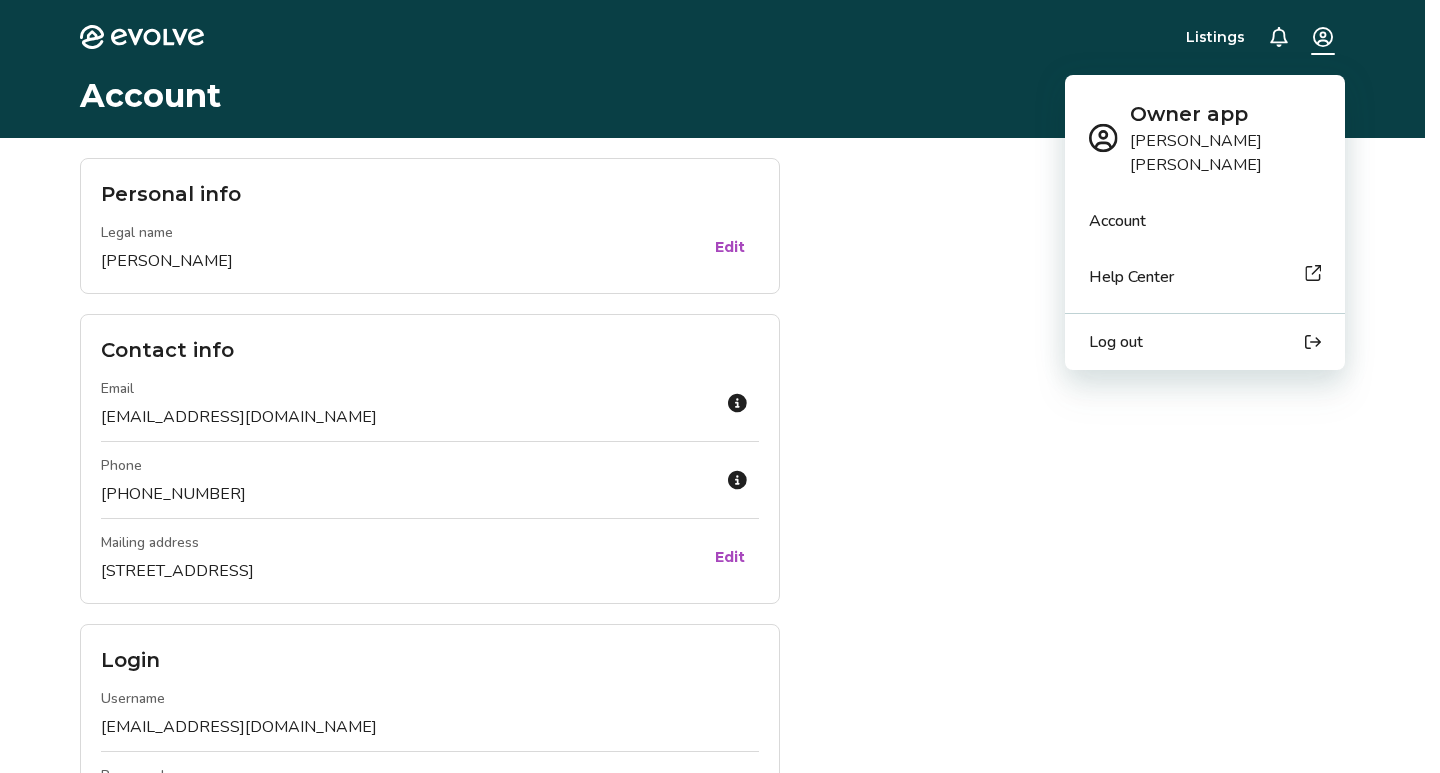 click on "Evolve Listings Account Personal info Legal name   richard bayardo Edit Contact info Email   outahtime85@yahoo.com Phone   +1 (210) 275-2829 Mailing address   8326 cactus creek, San Antonio, TX 78251 Edit Login Username   outahtime85@yahoo.com Password   •••••••••• Change Management plan Tier   Core Learn more Billing Bank account   SECURITY SERVICE FCU,  •••••••••••• VERIFIED Change Credit card   MASTERCARD,  ••••••••••••0291,  9/25 Verified Change Legal   Management agreement View Privacy & terms   Privacy policy View   Safety and security policy View   Terms of service View © 2013-Present Evolve Vacation Rental Network Privacy Policy | Terms of Service 2025 Harvard St
Owner app richard   bayardo Account Help Center Log out" at bounding box center [720, 816] 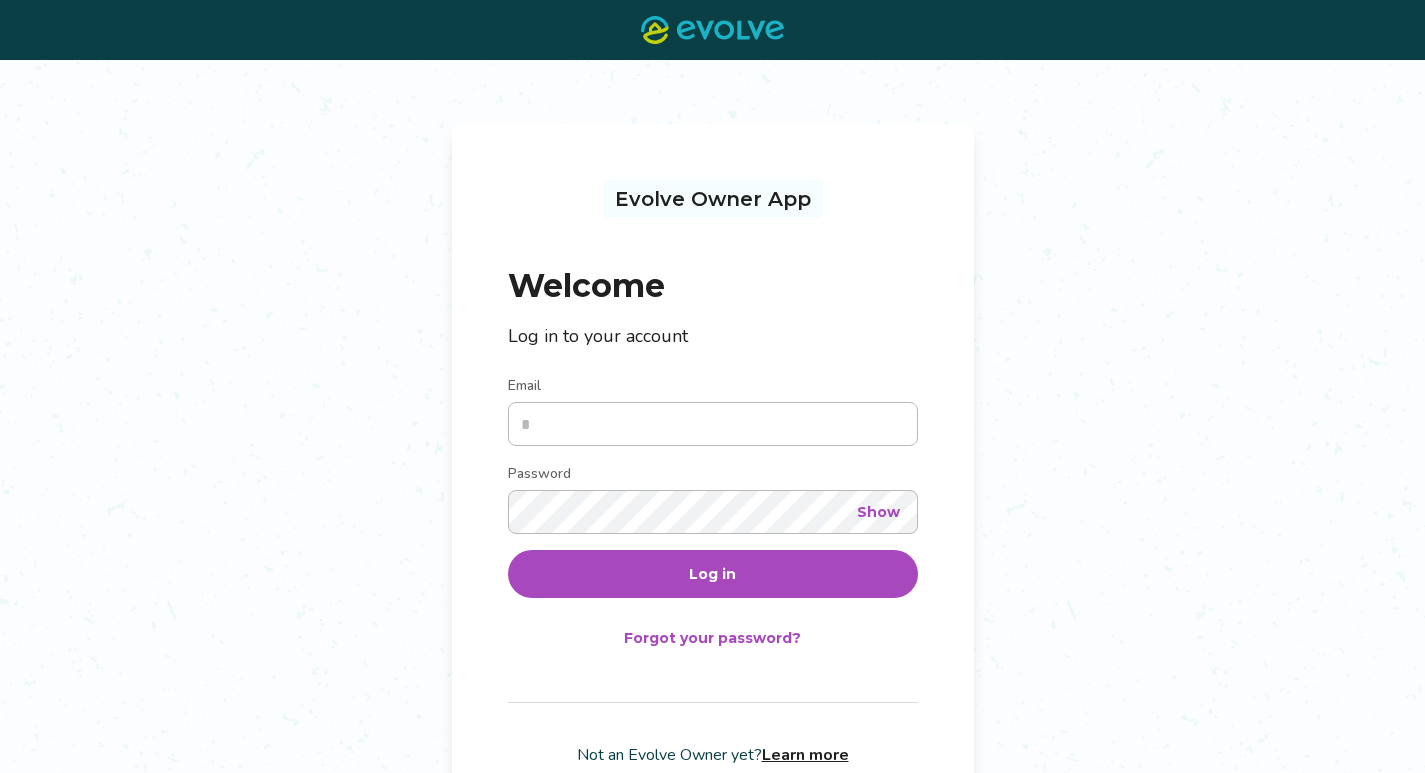 scroll, scrollTop: 0, scrollLeft: 0, axis: both 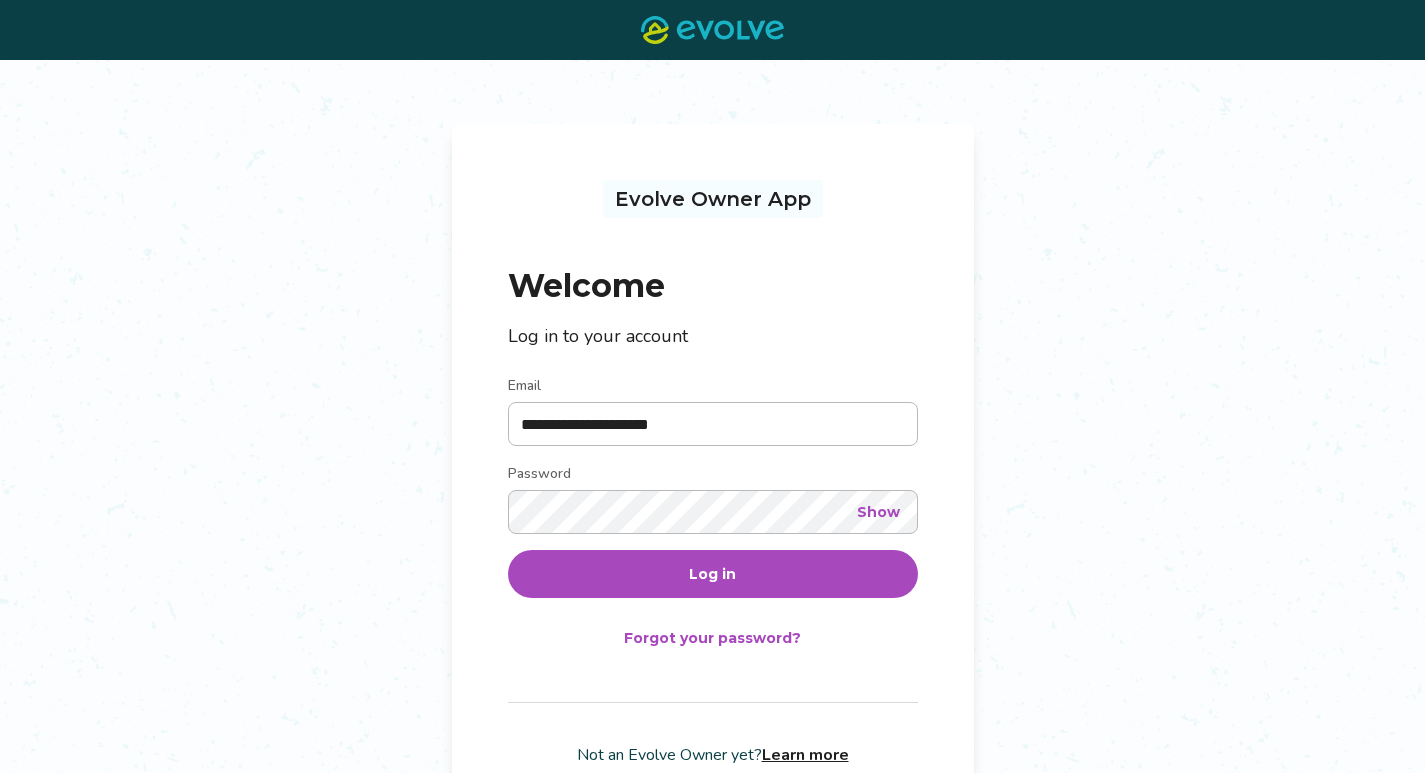 click on "Log in" at bounding box center [713, 574] 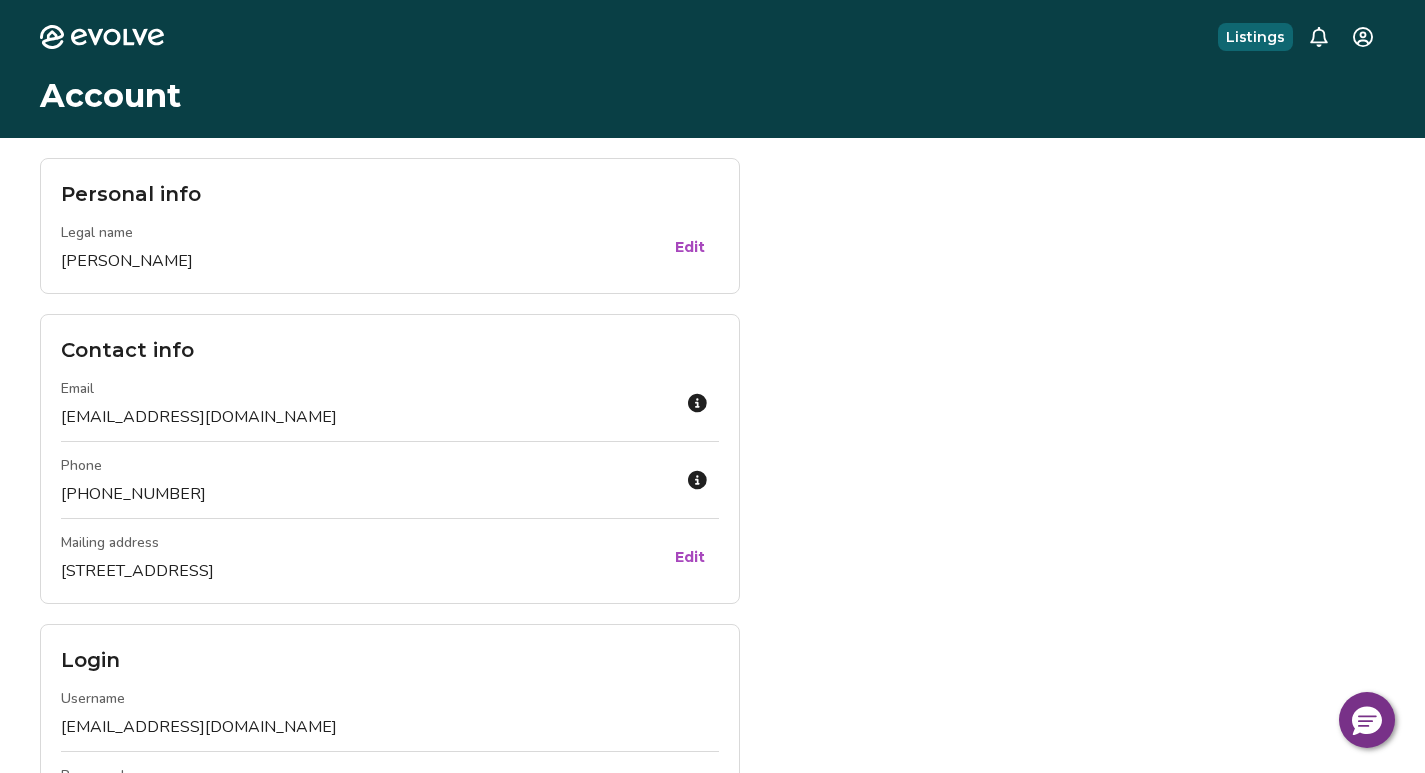 click on "Listings" at bounding box center [1255, 37] 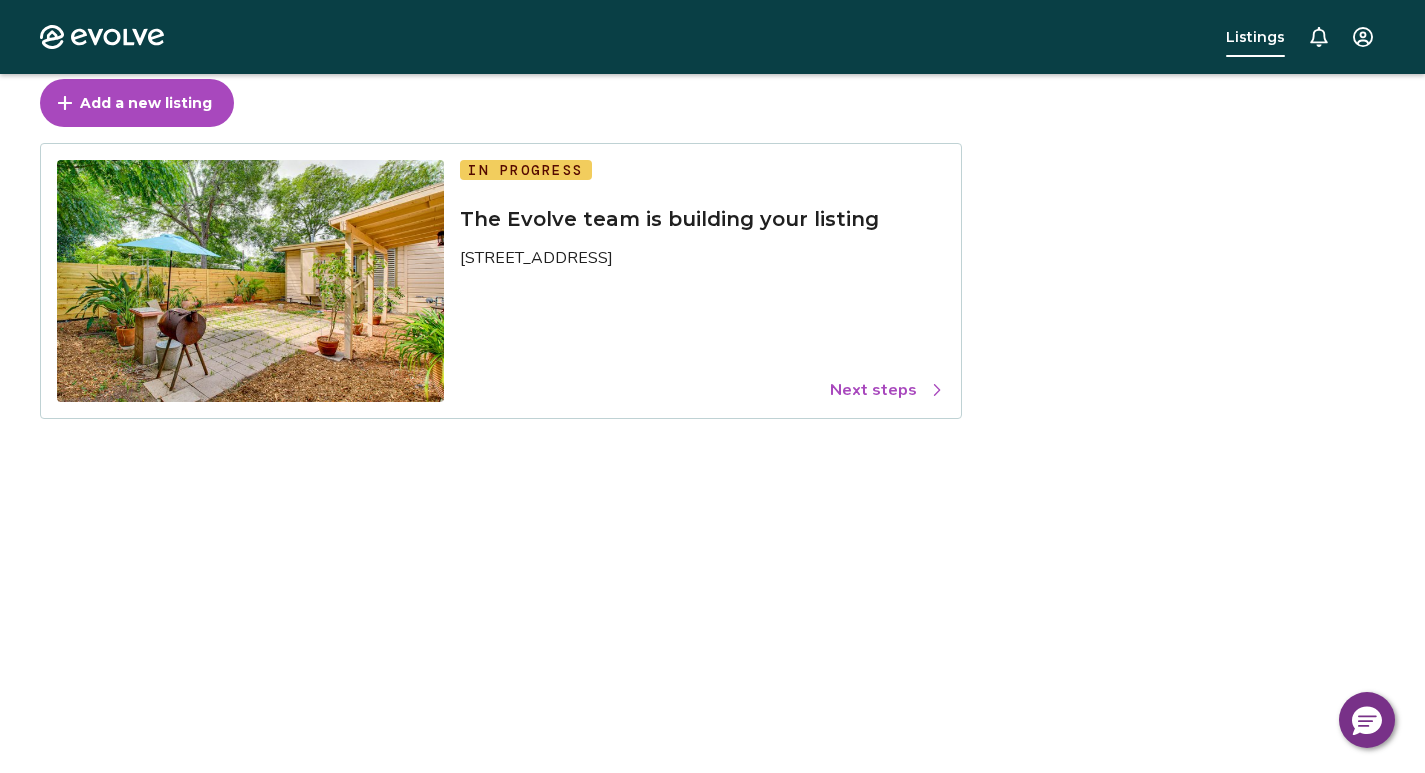 scroll, scrollTop: 0, scrollLeft: 0, axis: both 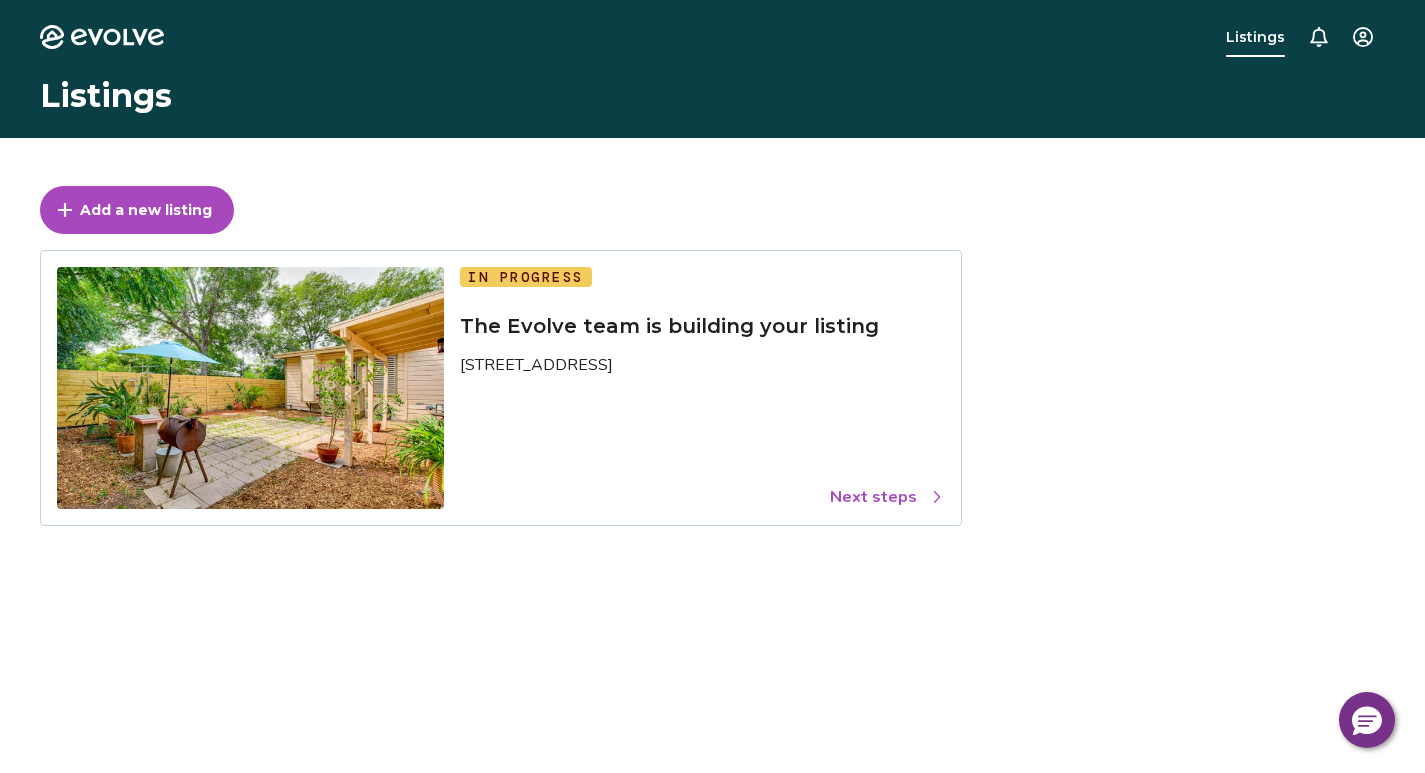 click on "Next steps" at bounding box center [887, 497] 